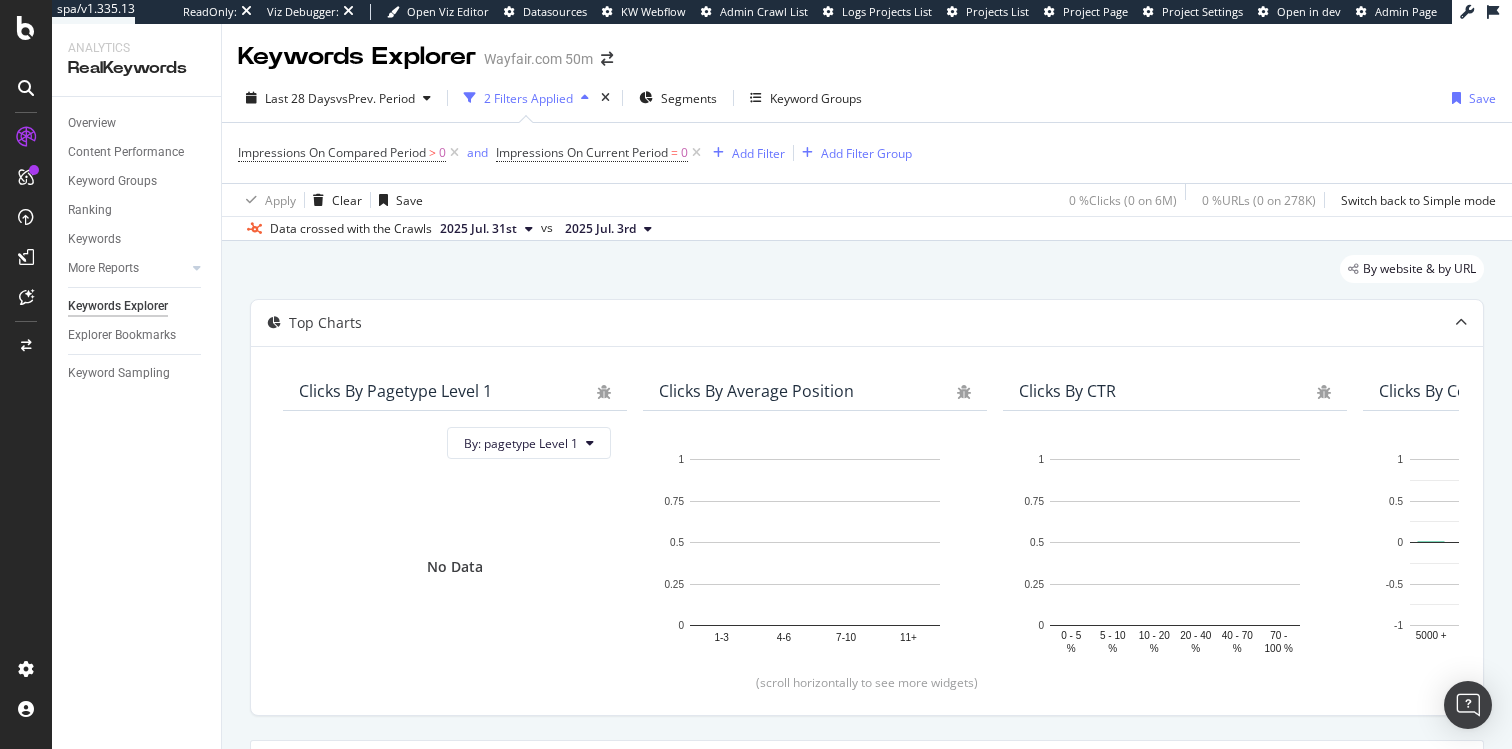 scroll, scrollTop: 0, scrollLeft: 0, axis: both 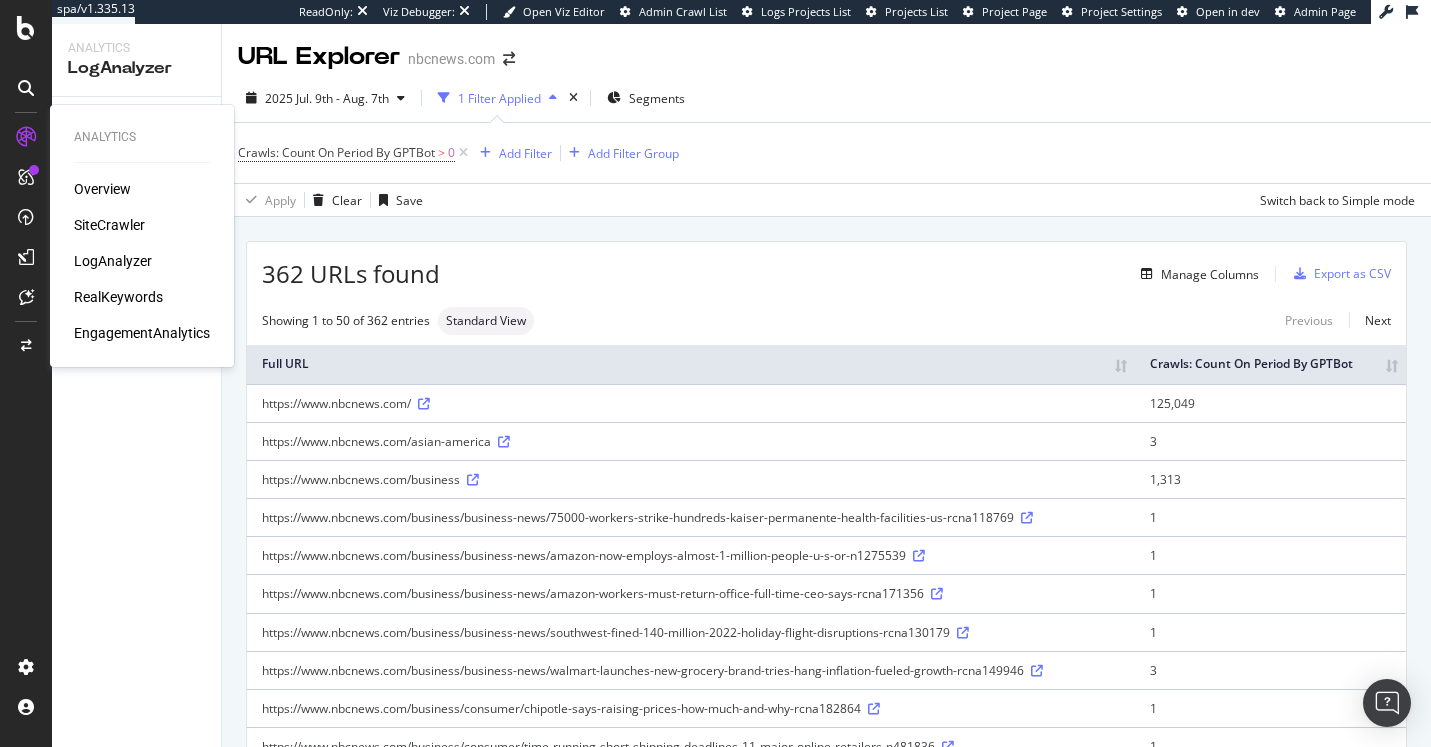 click on "SiteCrawler" at bounding box center [109, 225] 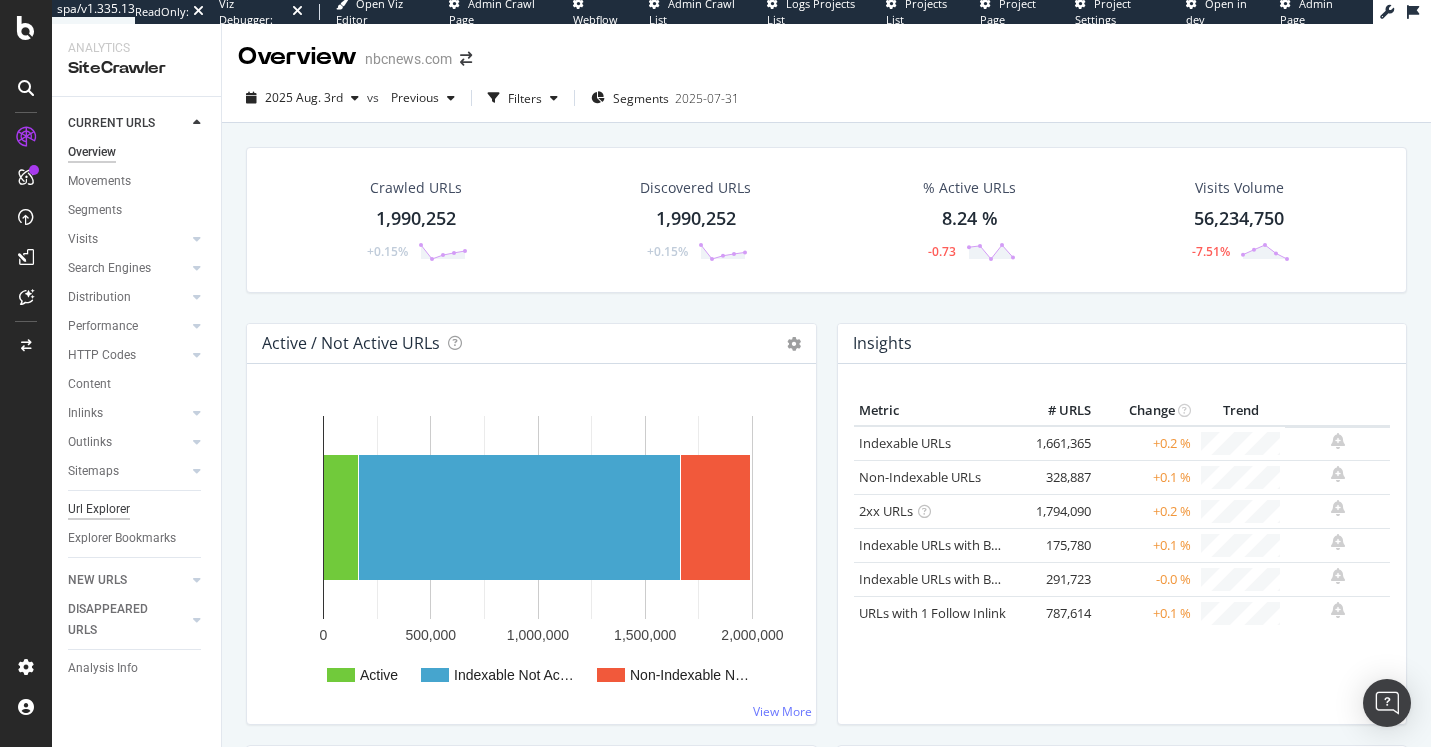 click on "Url Explorer" at bounding box center (99, 509) 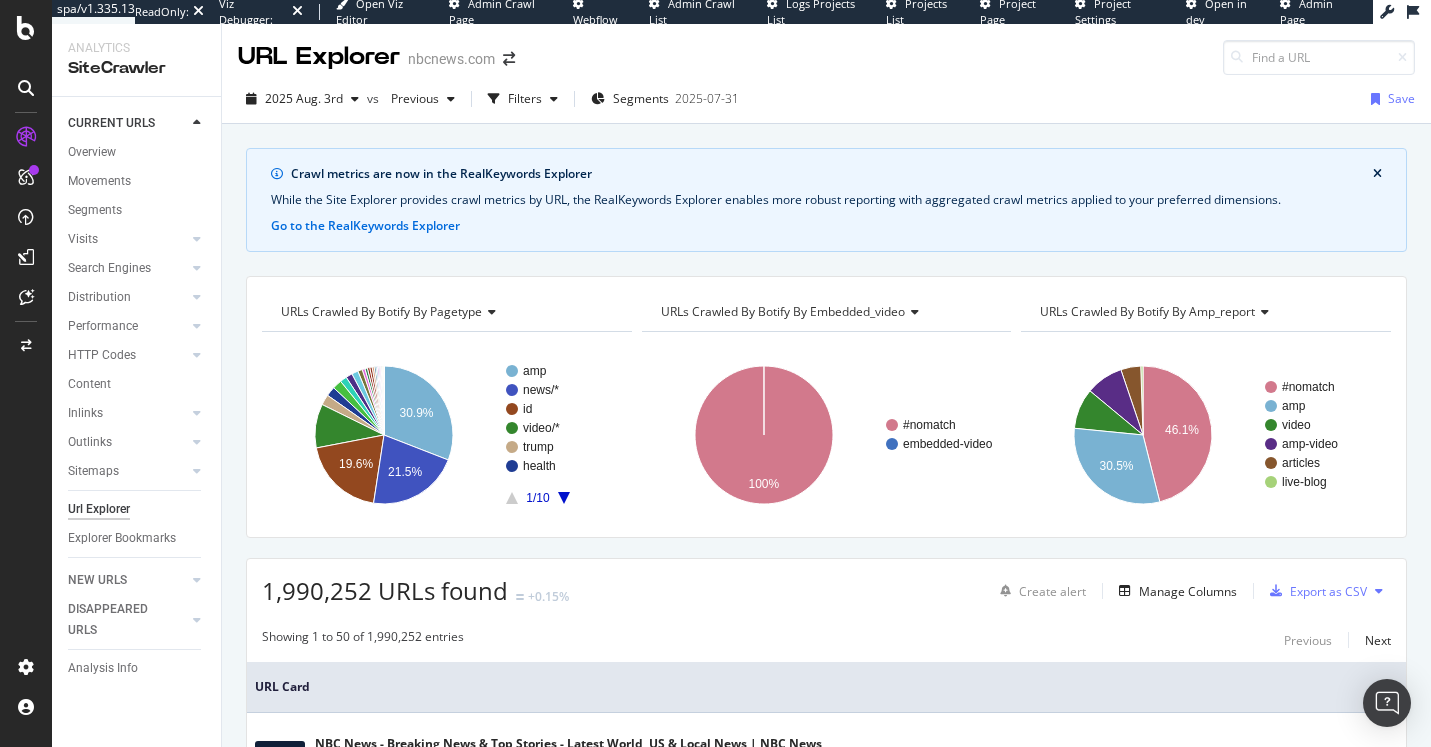 click at bounding box center [1379, 591] 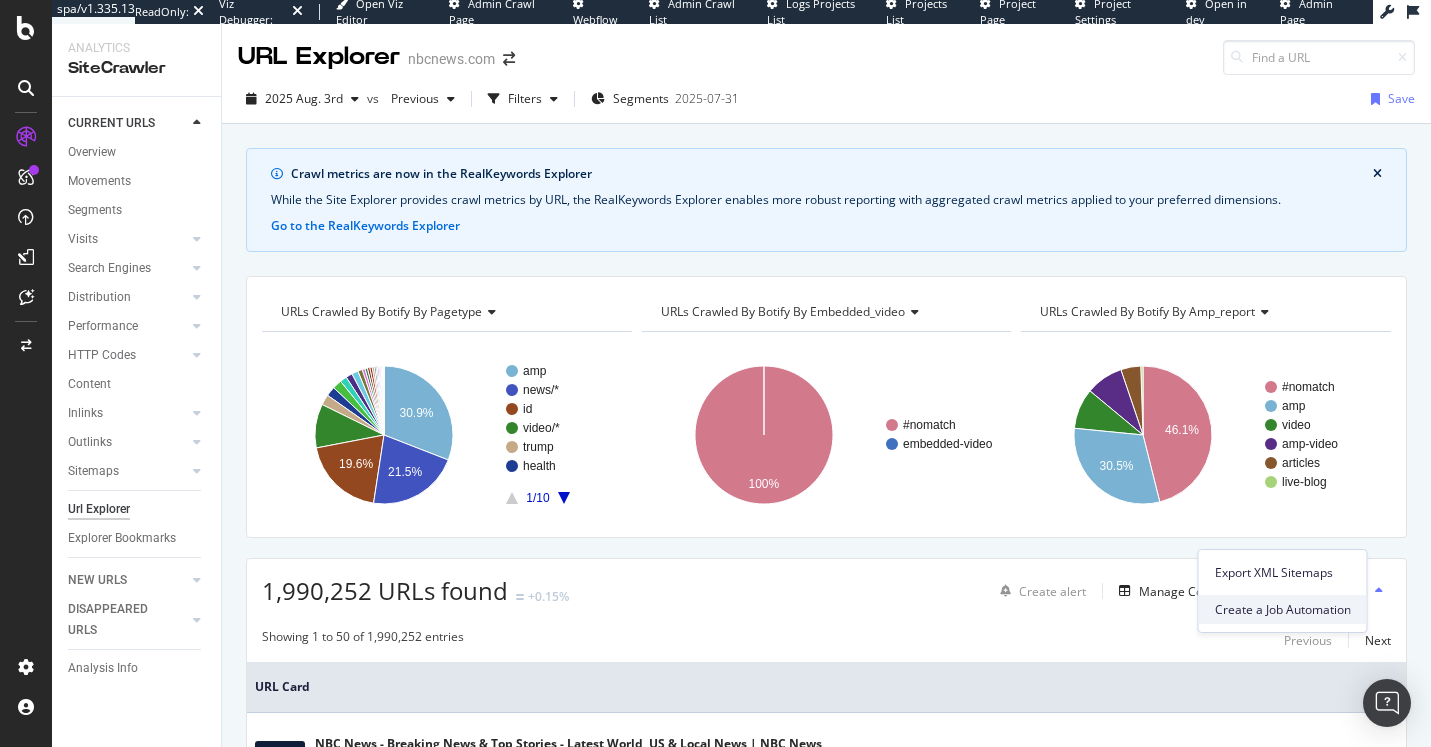 click on "Create a Job Automation" at bounding box center (1283, 610) 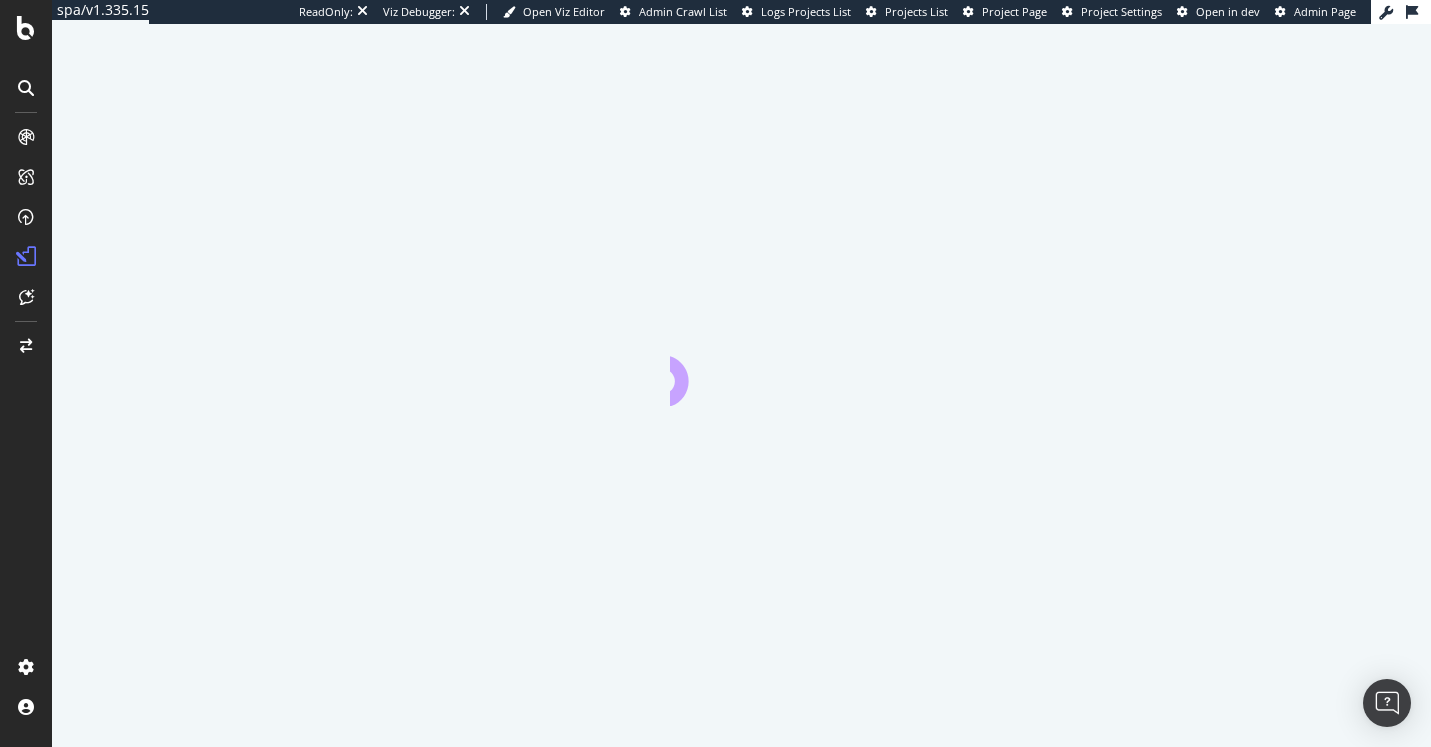 scroll, scrollTop: 0, scrollLeft: 0, axis: both 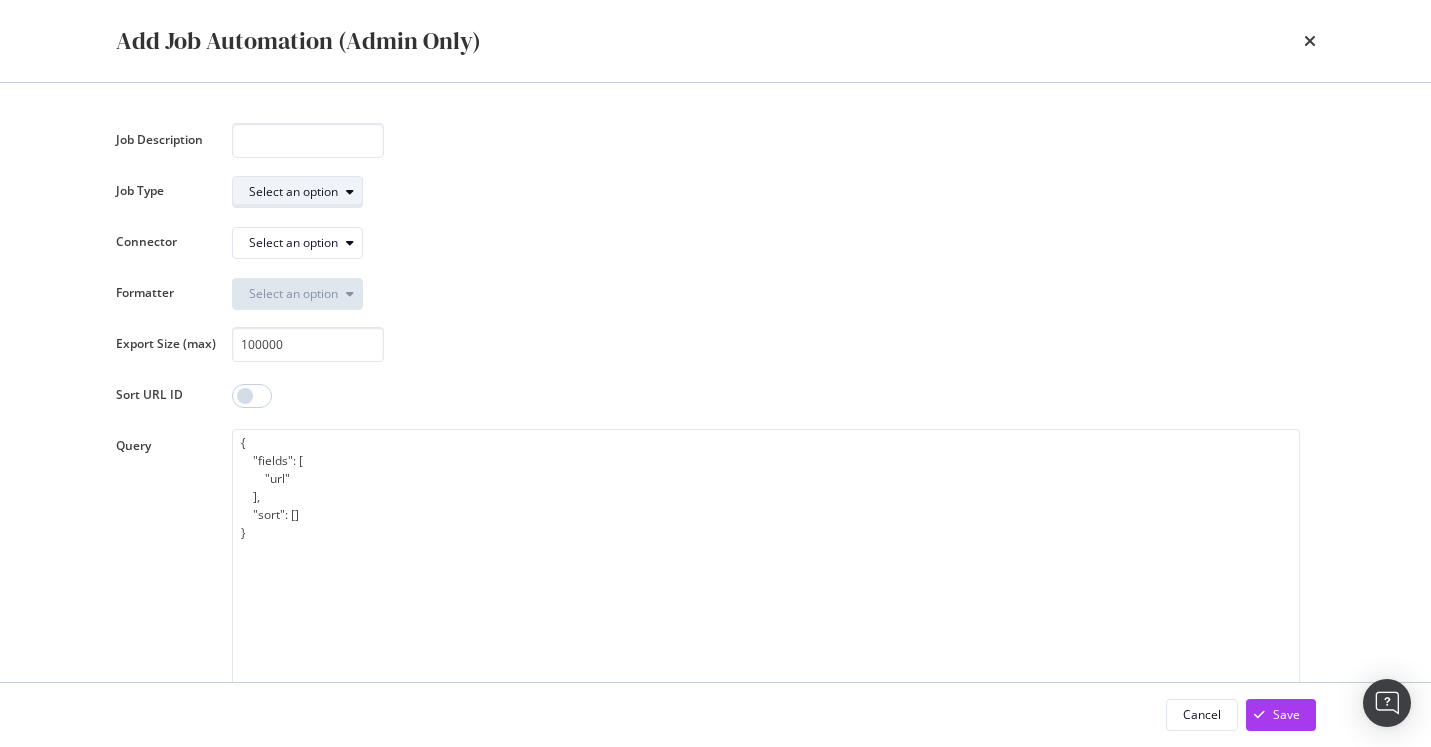 click at bounding box center [350, 192] 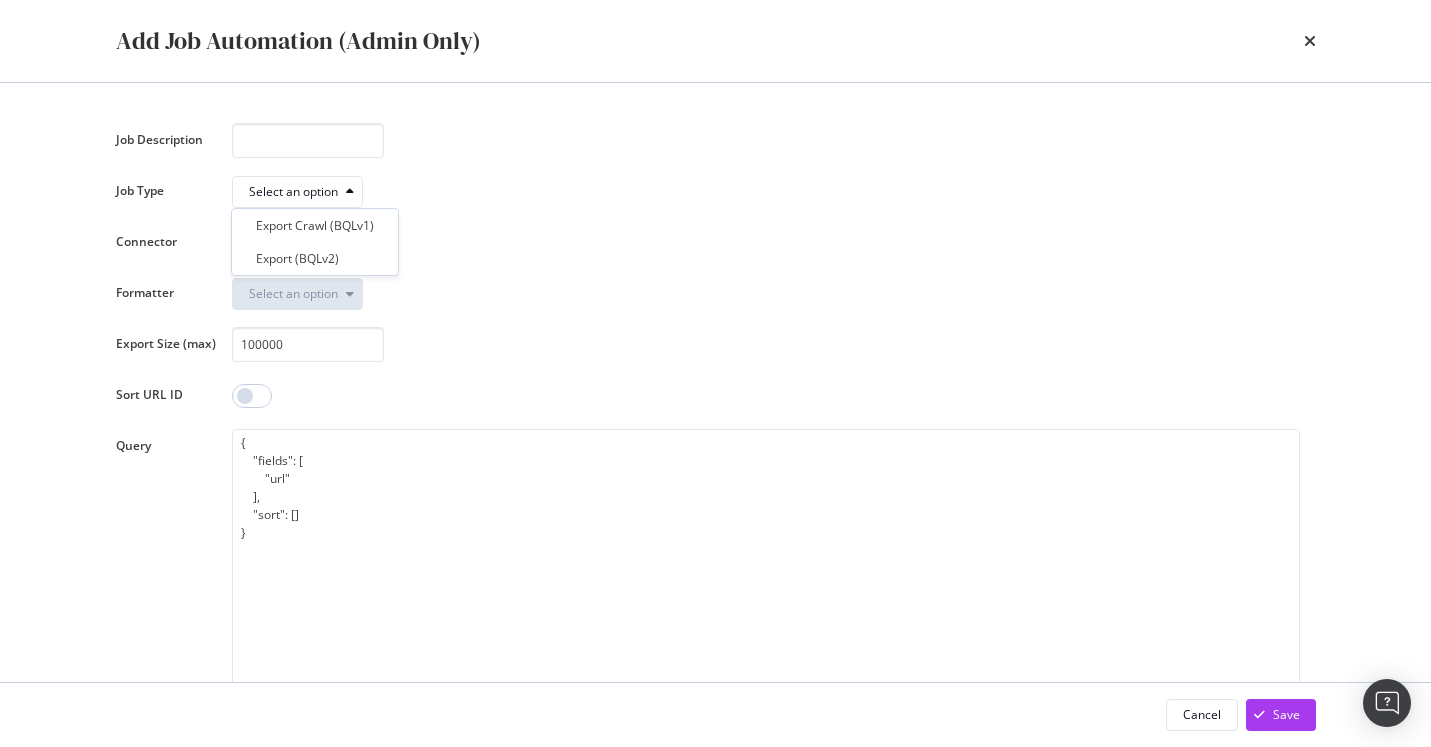 click on "Job Description Job Type Select an option Connector Select an option Formatter Select an option Export Size (max) 100000 Sort URL ID Query {
"fields": [
"url"
],
"sort": []
}" at bounding box center (716, 426) 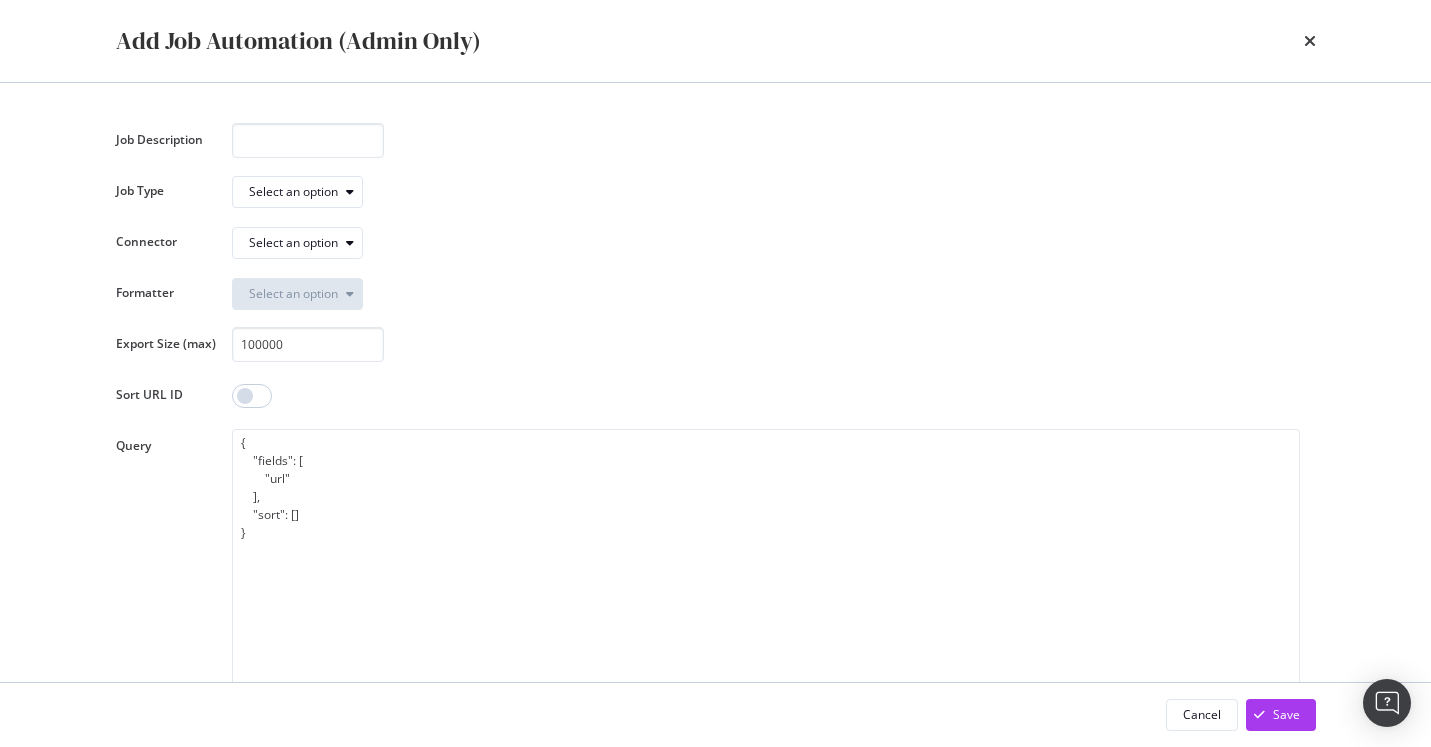 click on "Select an option" at bounding box center [766, 242] 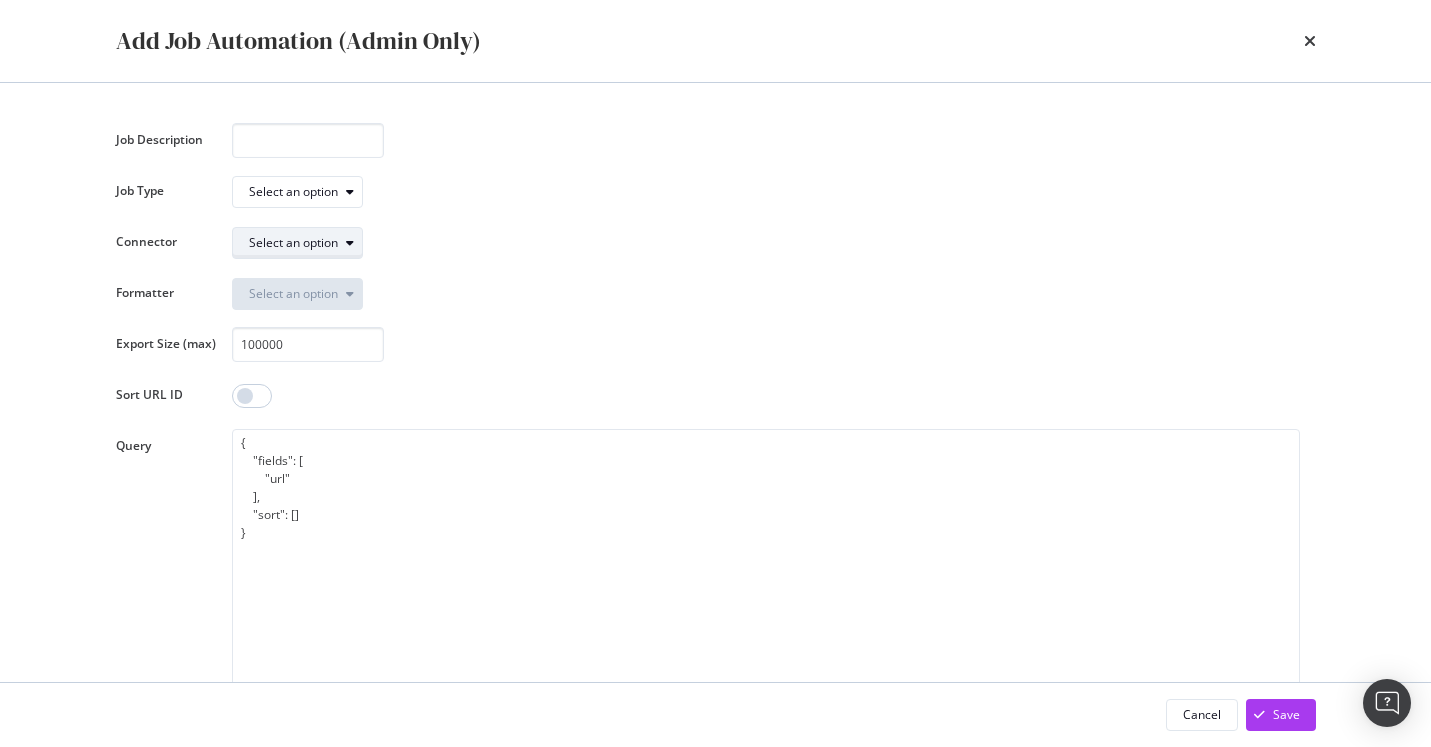 click on "Select an option" at bounding box center (305, 243) 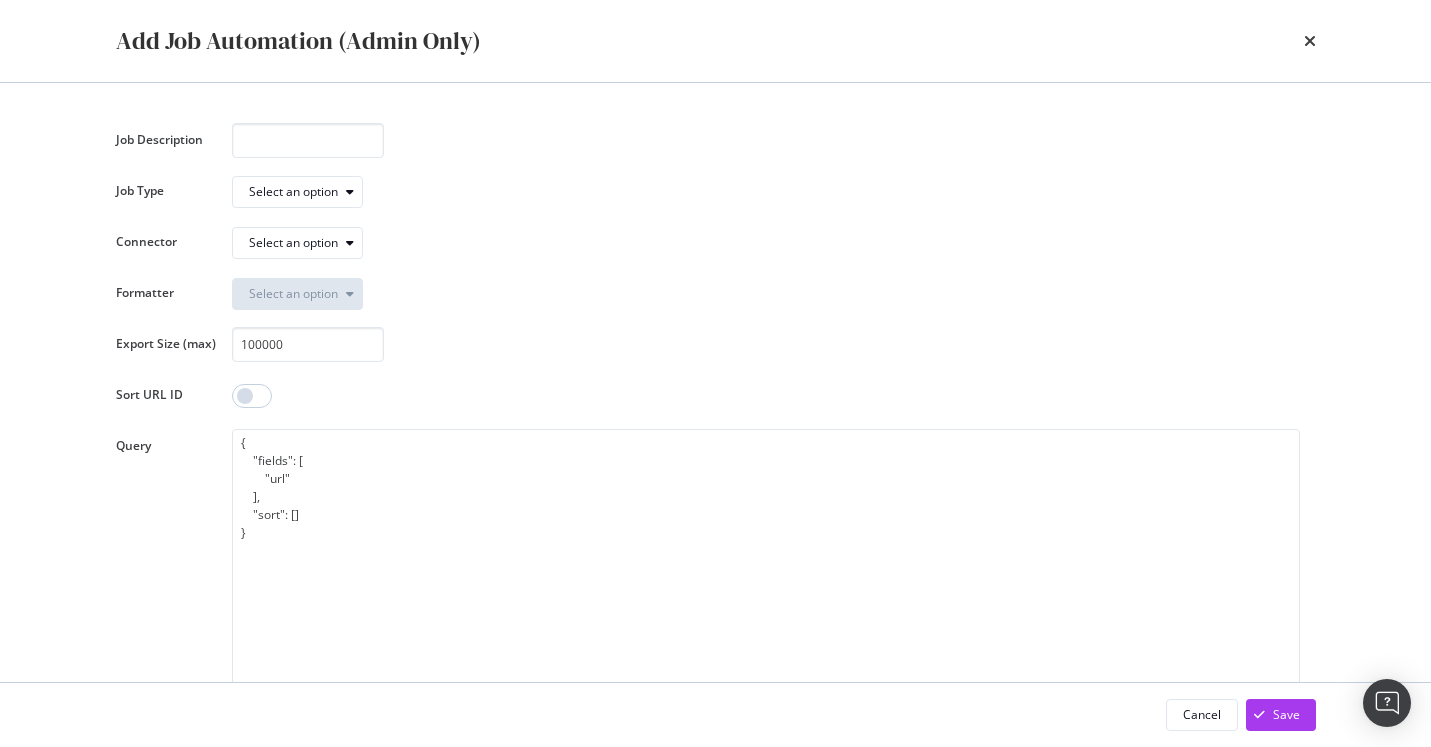 click on "Select an option" at bounding box center [766, 293] 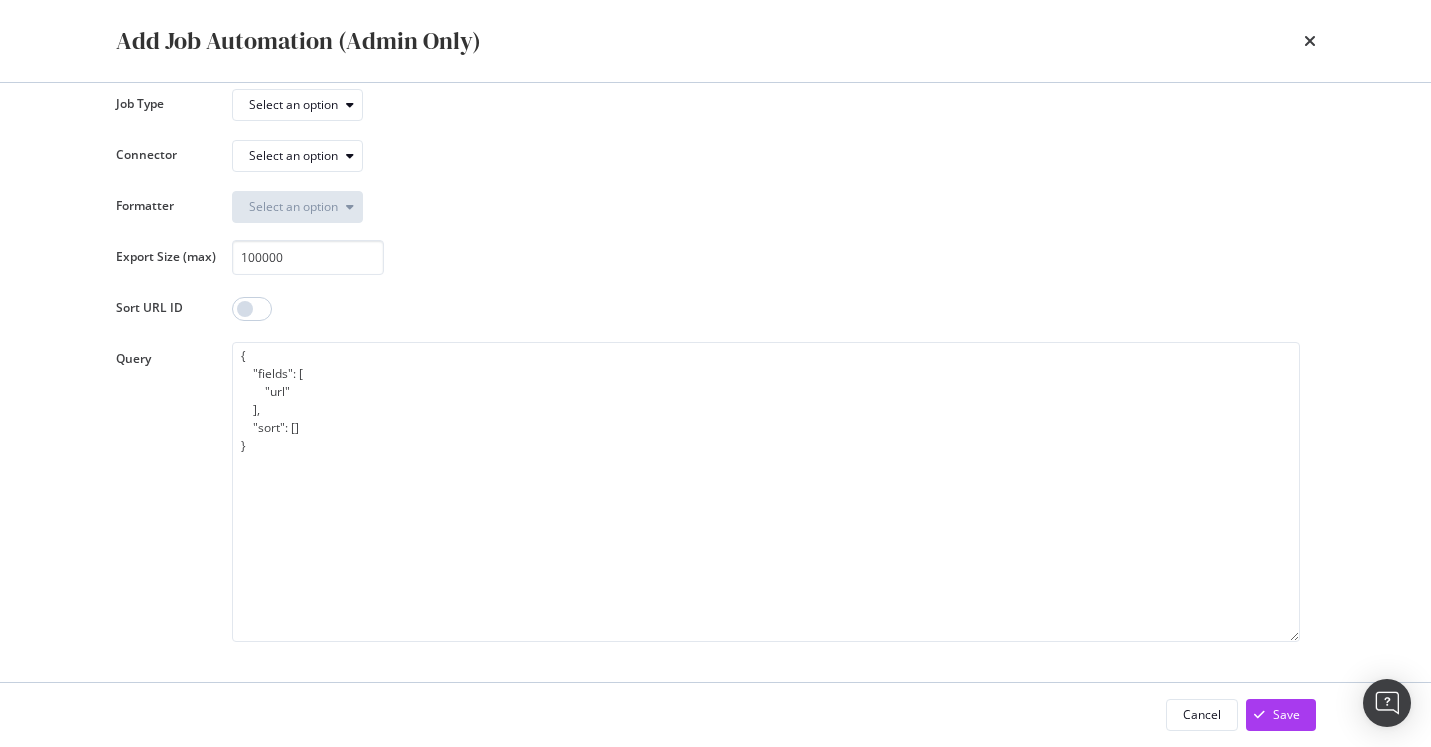 scroll, scrollTop: 0, scrollLeft: 0, axis: both 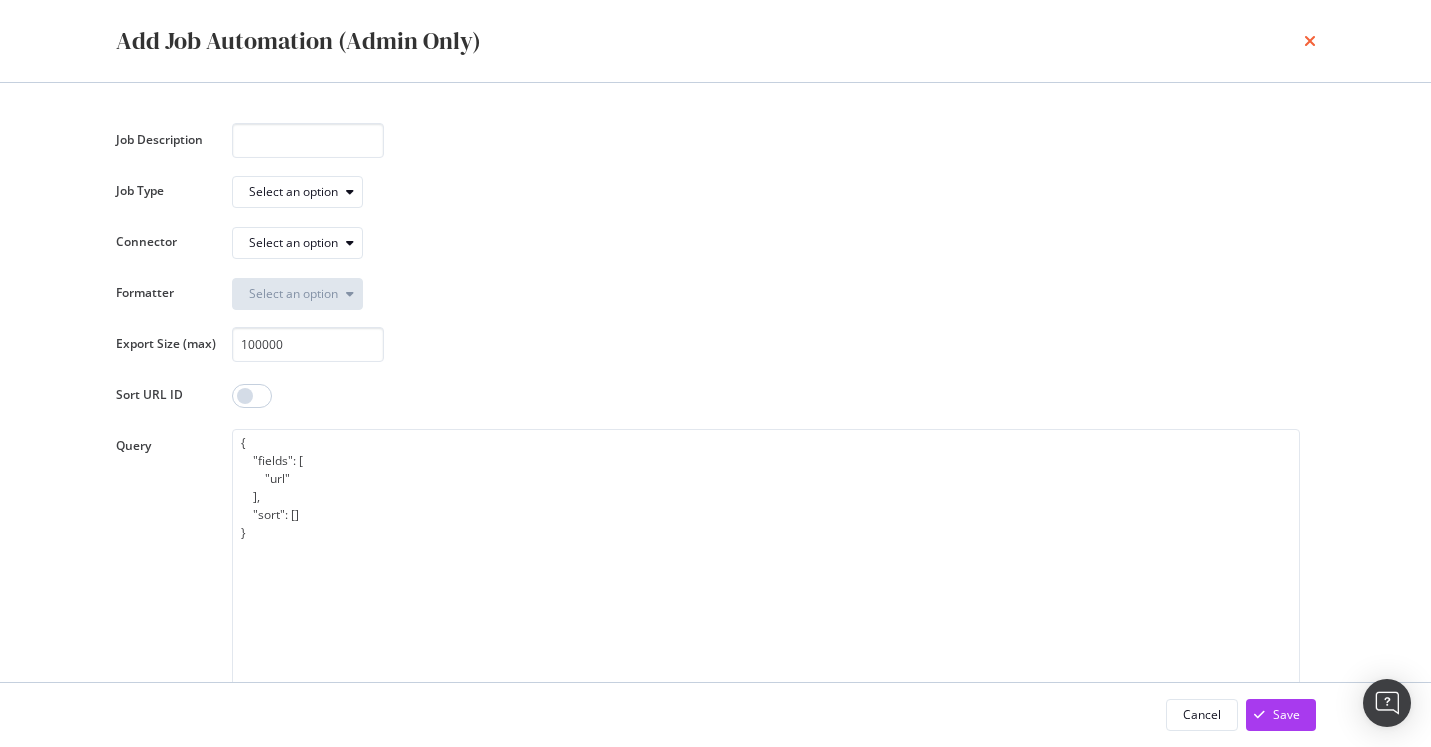 click at bounding box center (1310, 41) 